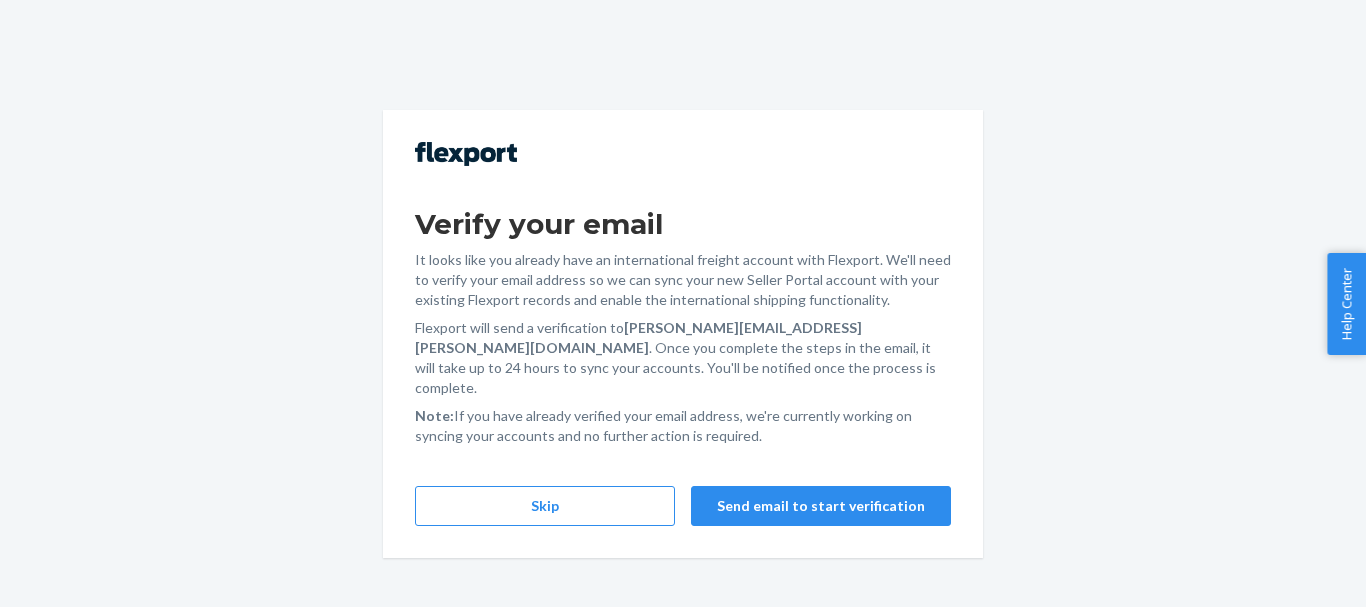 scroll, scrollTop: 0, scrollLeft: 0, axis: both 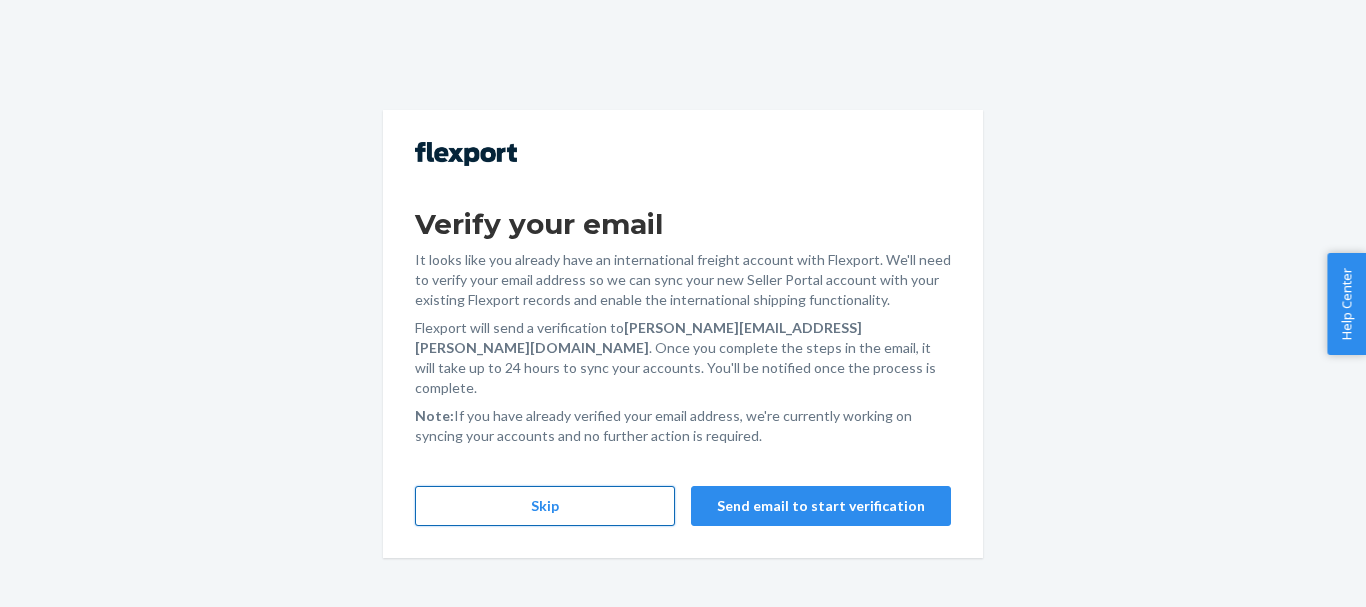 click on "Skip" at bounding box center (545, 506) 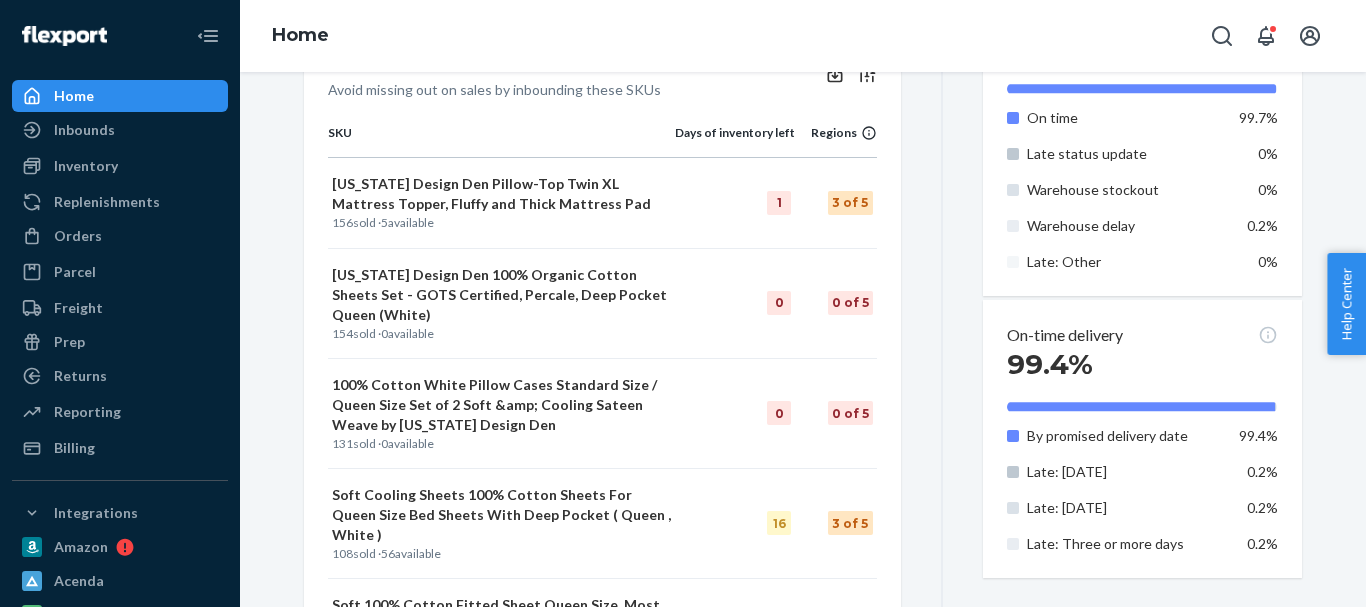 scroll, scrollTop: 1106, scrollLeft: 0, axis: vertical 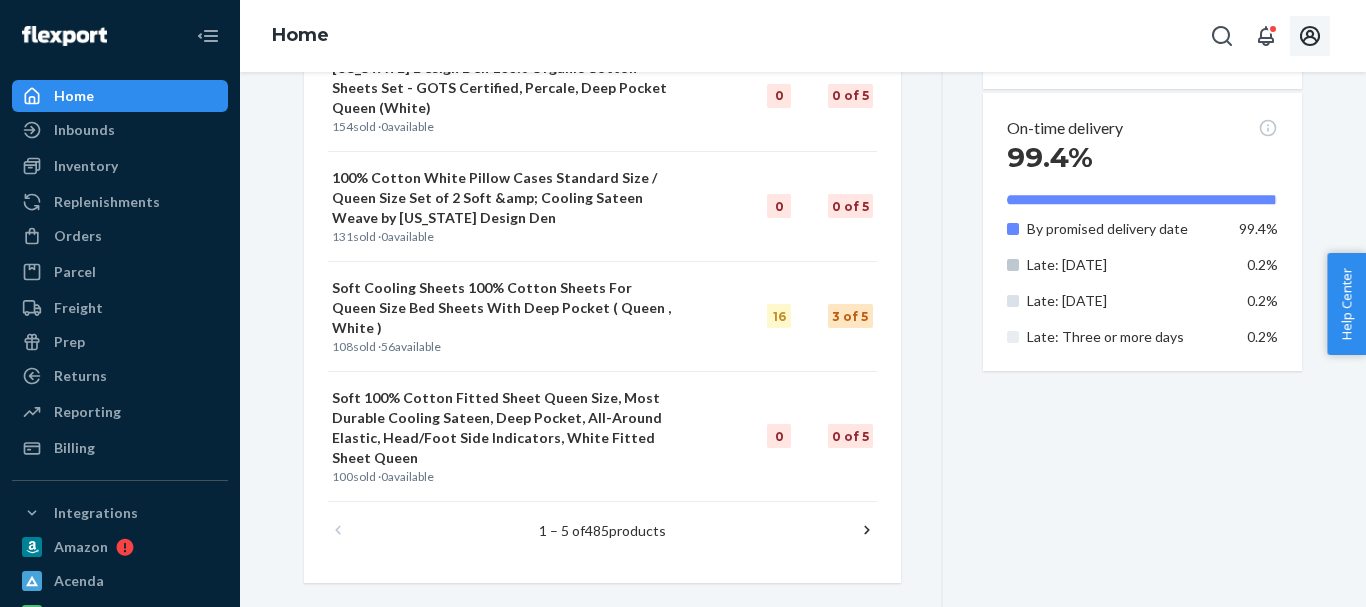 click 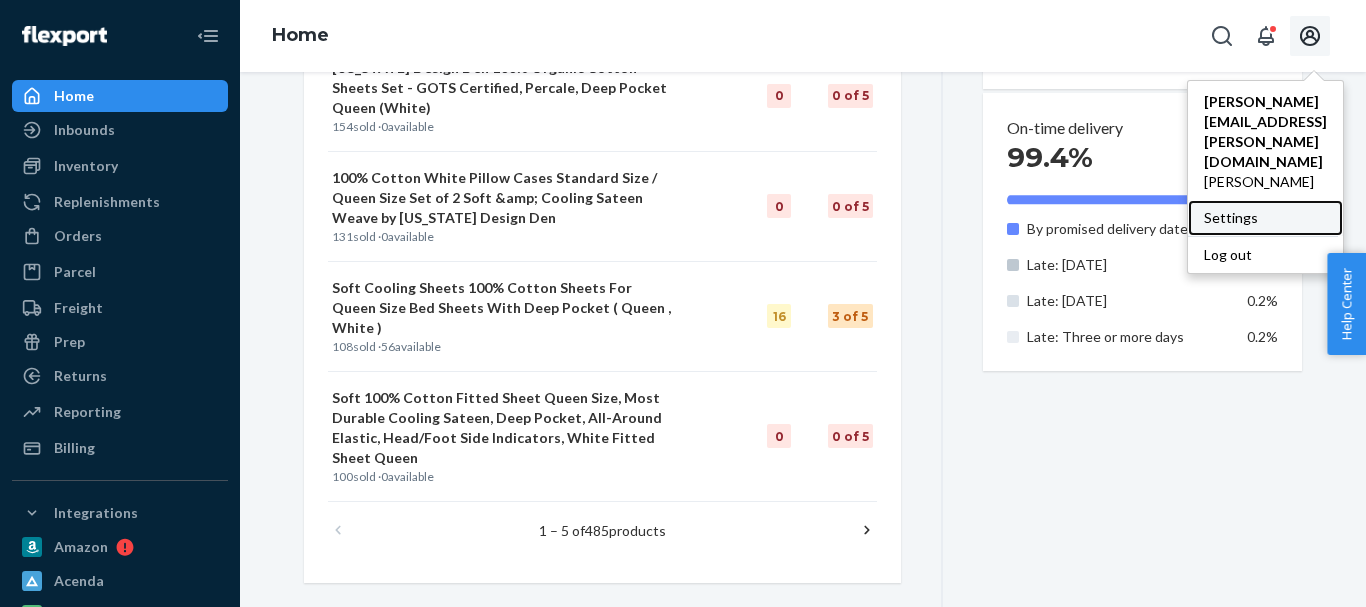 click on "Settings" at bounding box center [1265, 218] 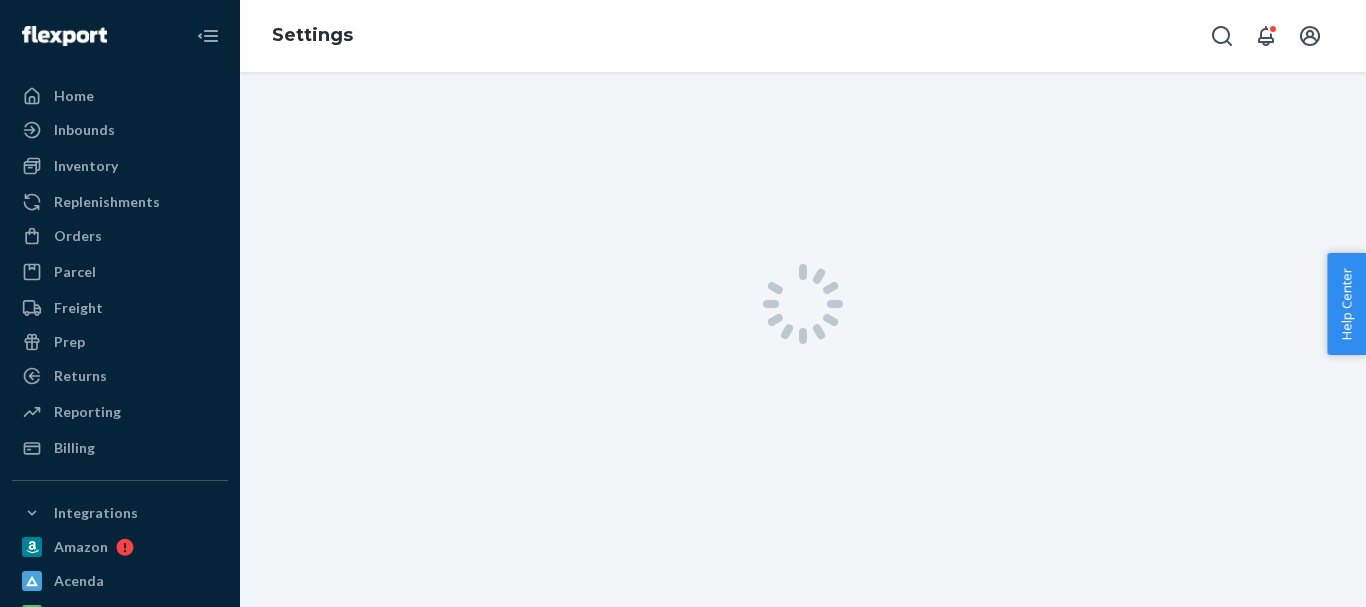scroll, scrollTop: 0, scrollLeft: 0, axis: both 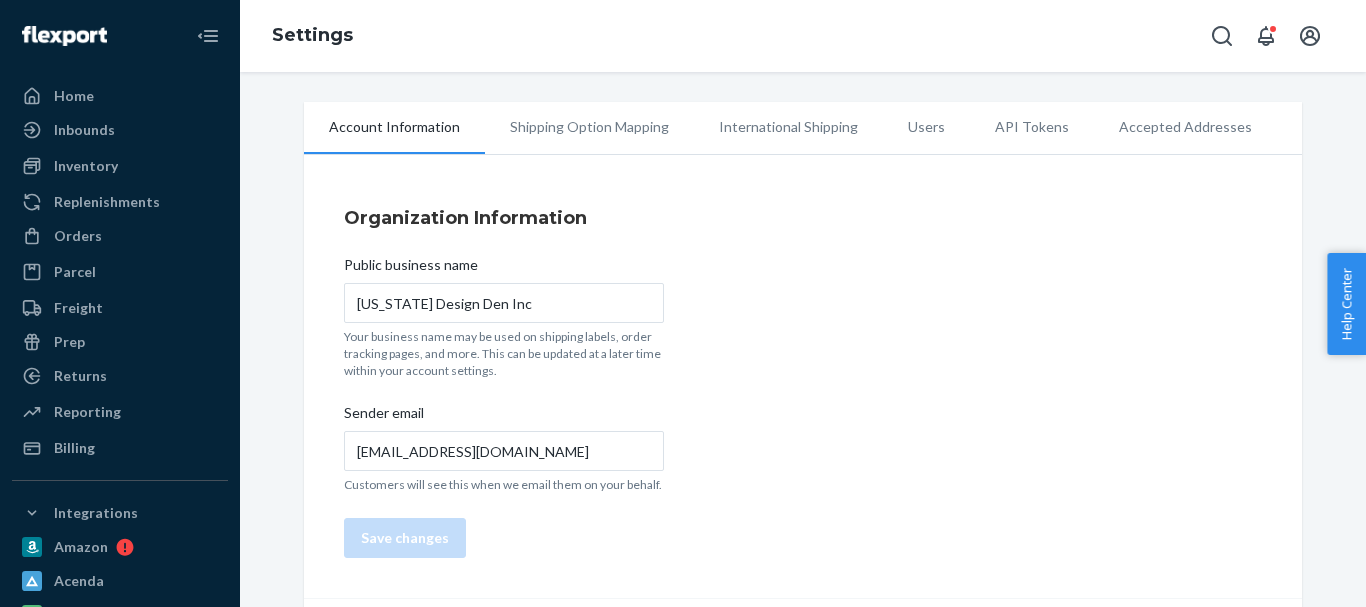 click on "Users" at bounding box center [926, 127] 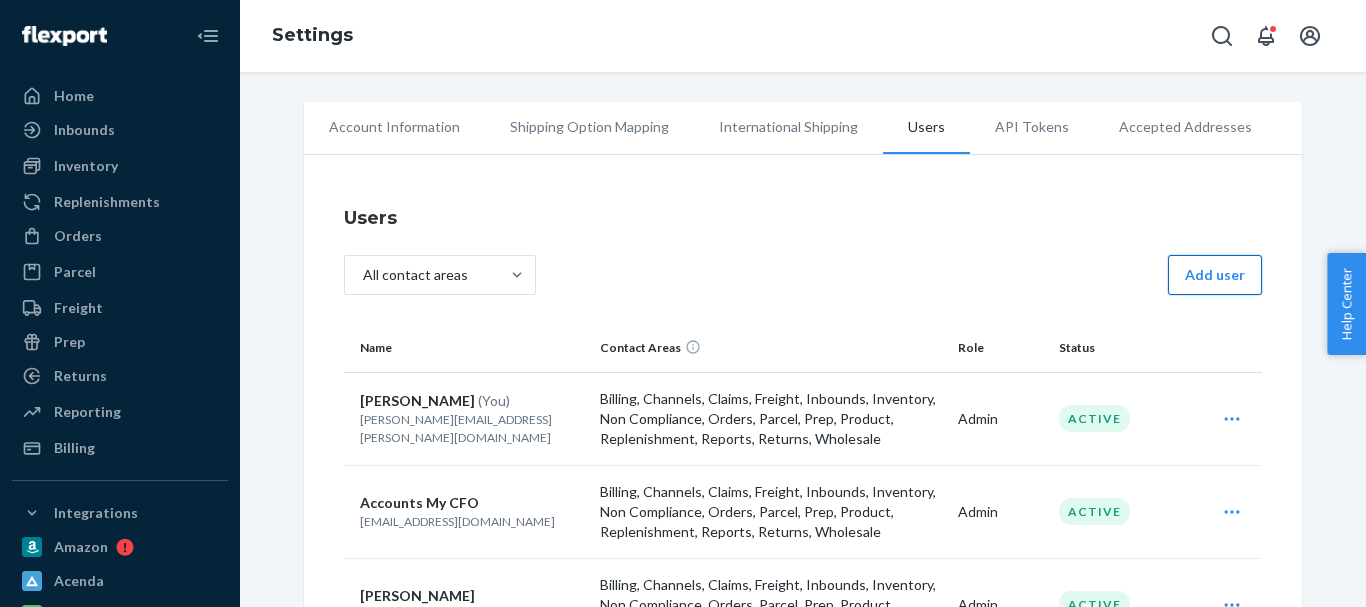 click on "Add user" at bounding box center (1215, 275) 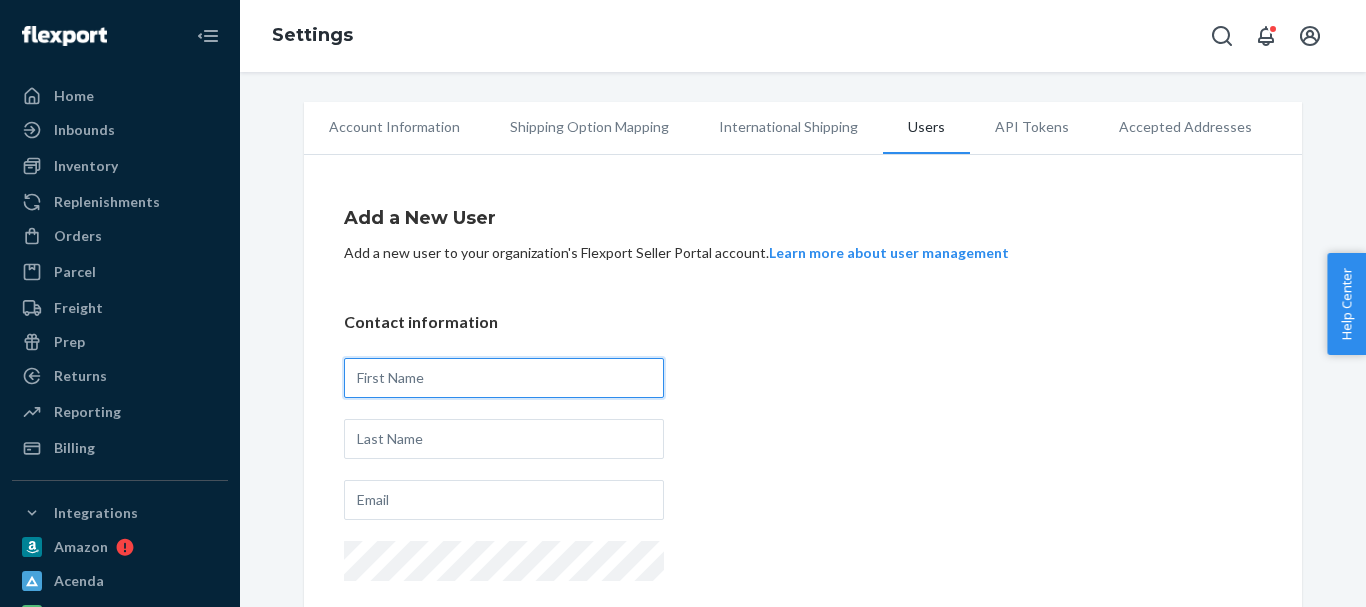click at bounding box center (504, 378) 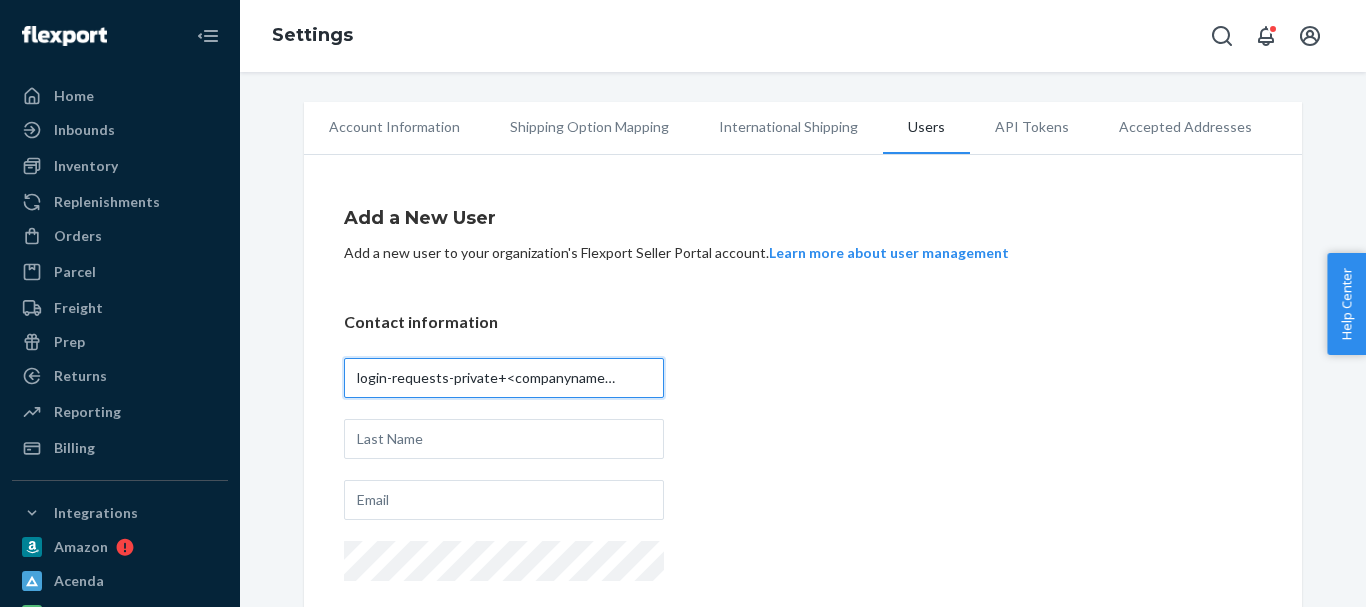 scroll, scrollTop: 0, scrollLeft: 110, axis: horizontal 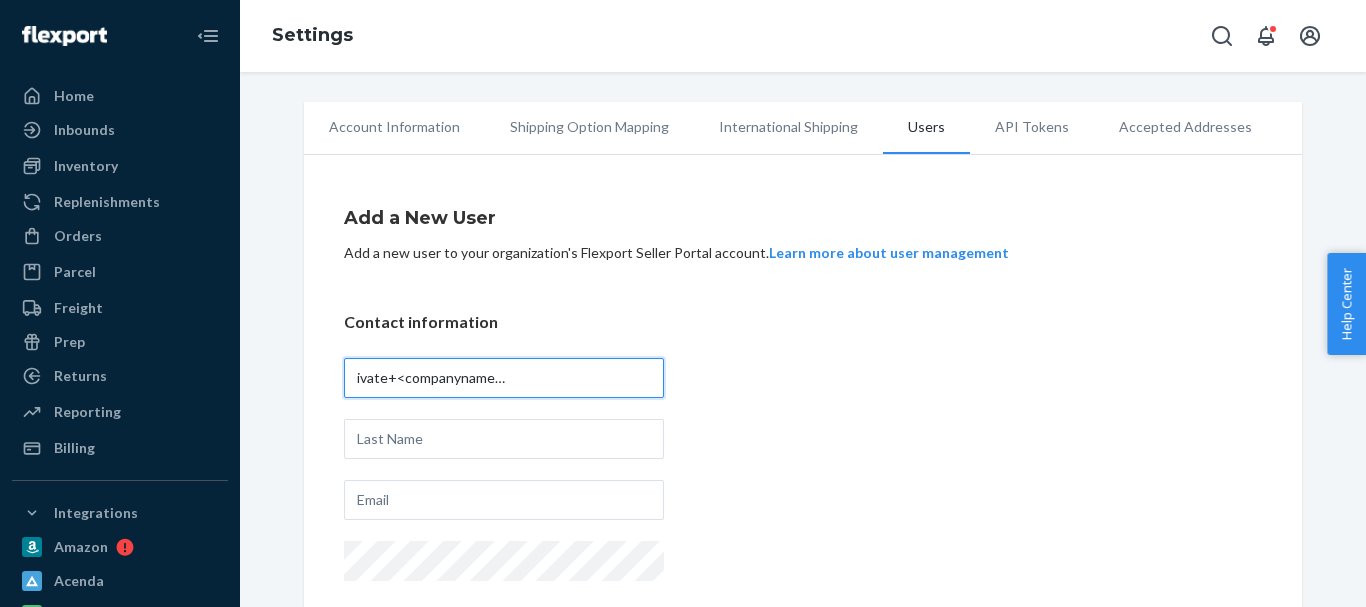 type on "login-requests-private+<companyname>@[DOMAIN_NAME]" 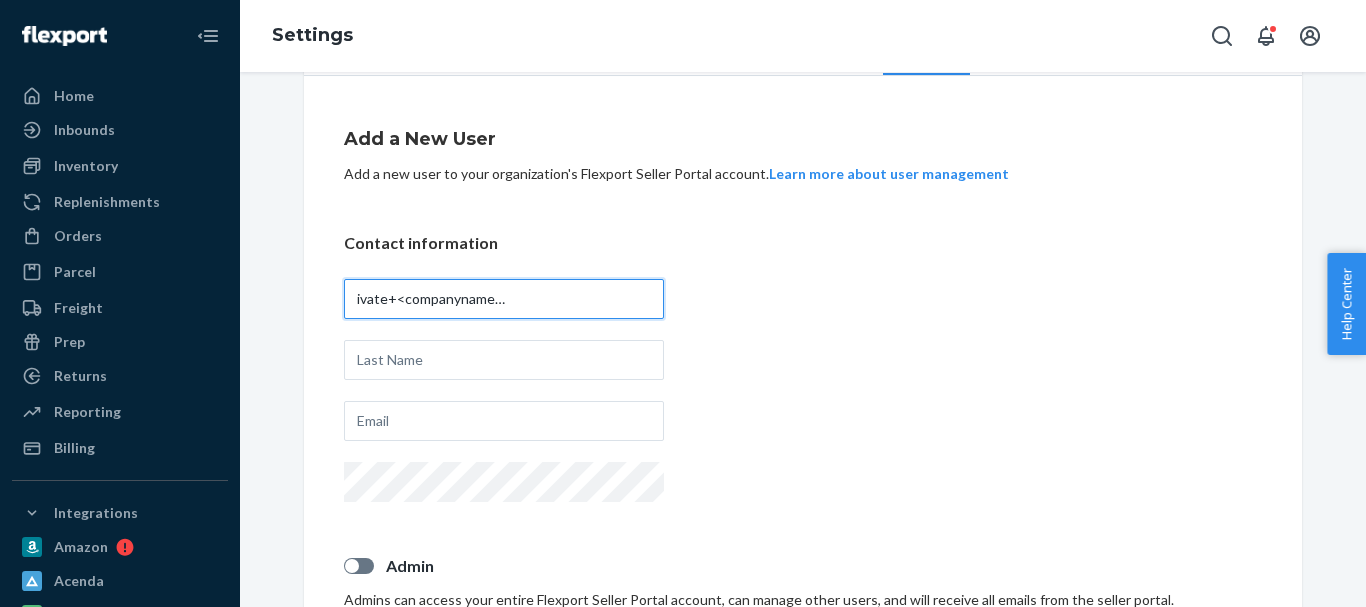 scroll, scrollTop: 81, scrollLeft: 0, axis: vertical 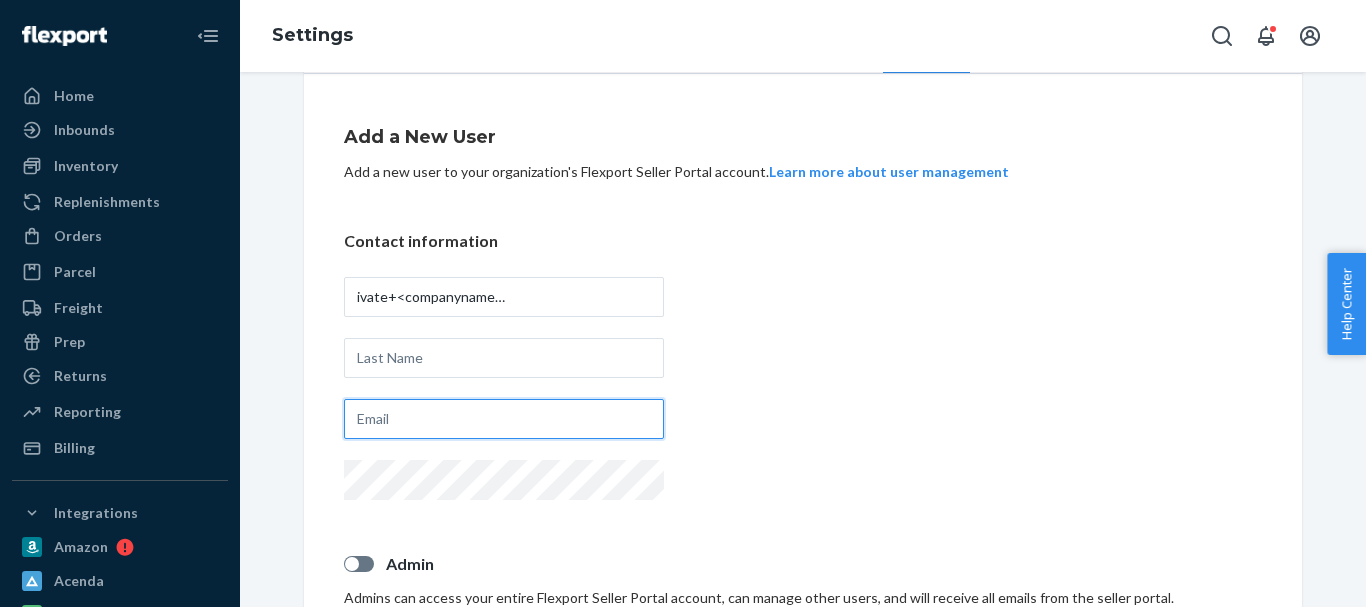 click at bounding box center [504, 419] 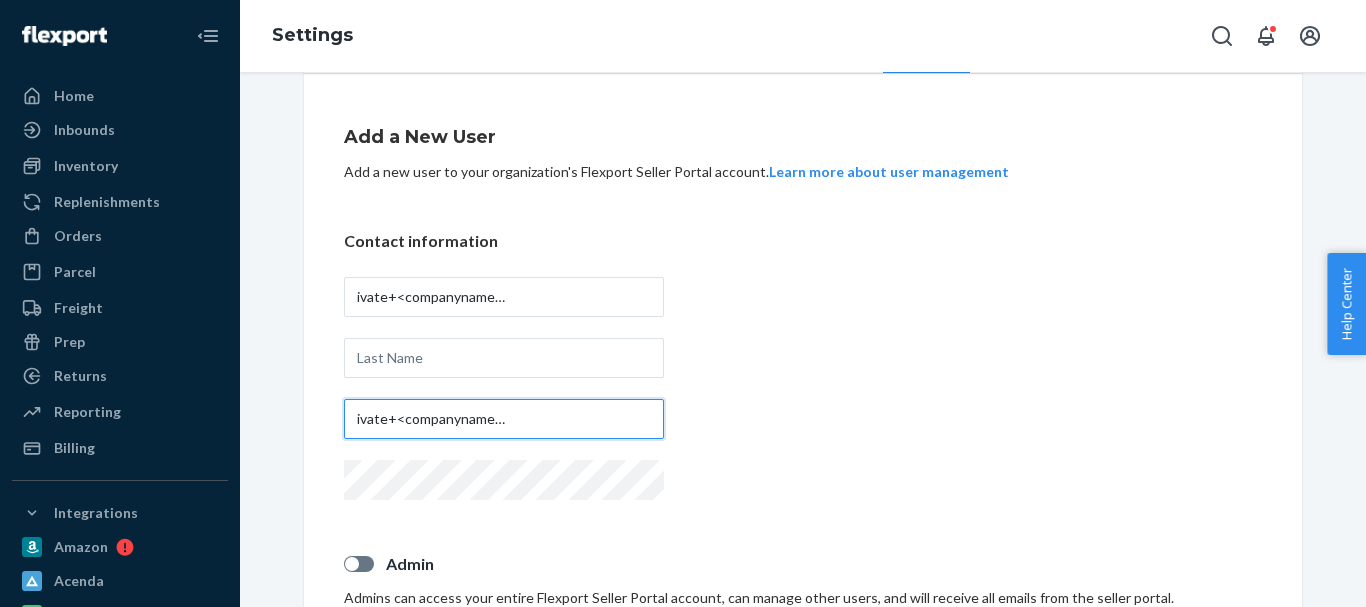 scroll, scrollTop: 0, scrollLeft: 0, axis: both 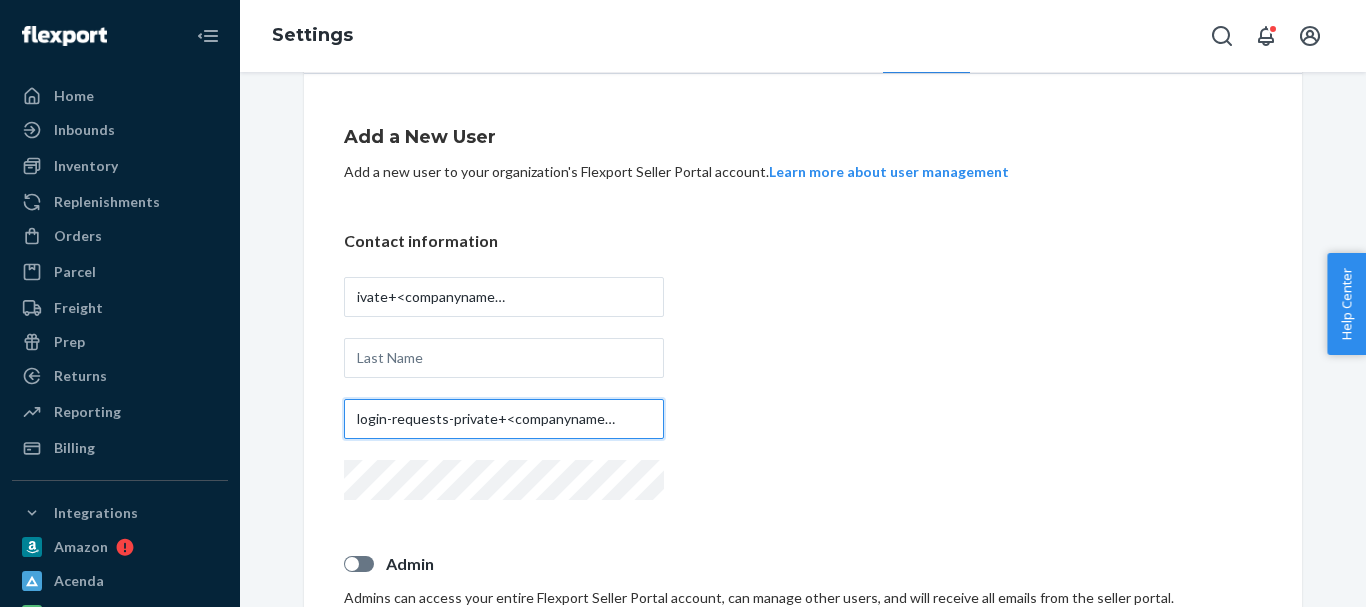 type on "login-requests-private+<companyname>@[DOMAIN_NAME]" 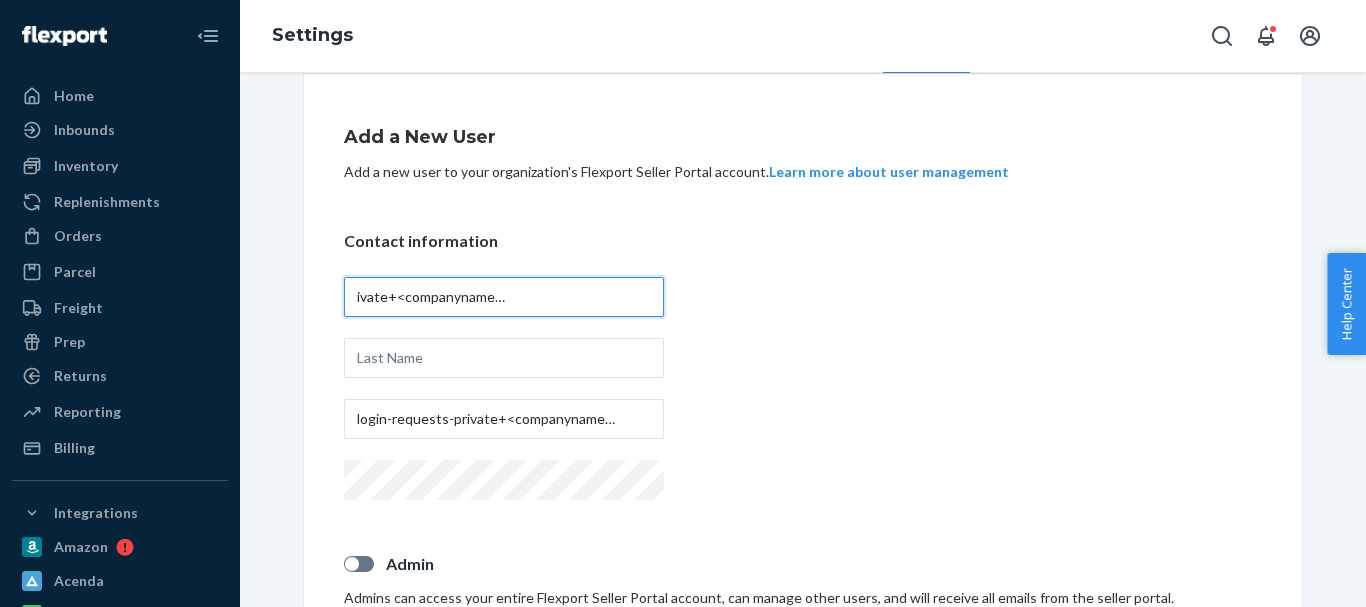 click on "login-requests-private+<companyname>@[DOMAIN_NAME]" at bounding box center [504, 297] 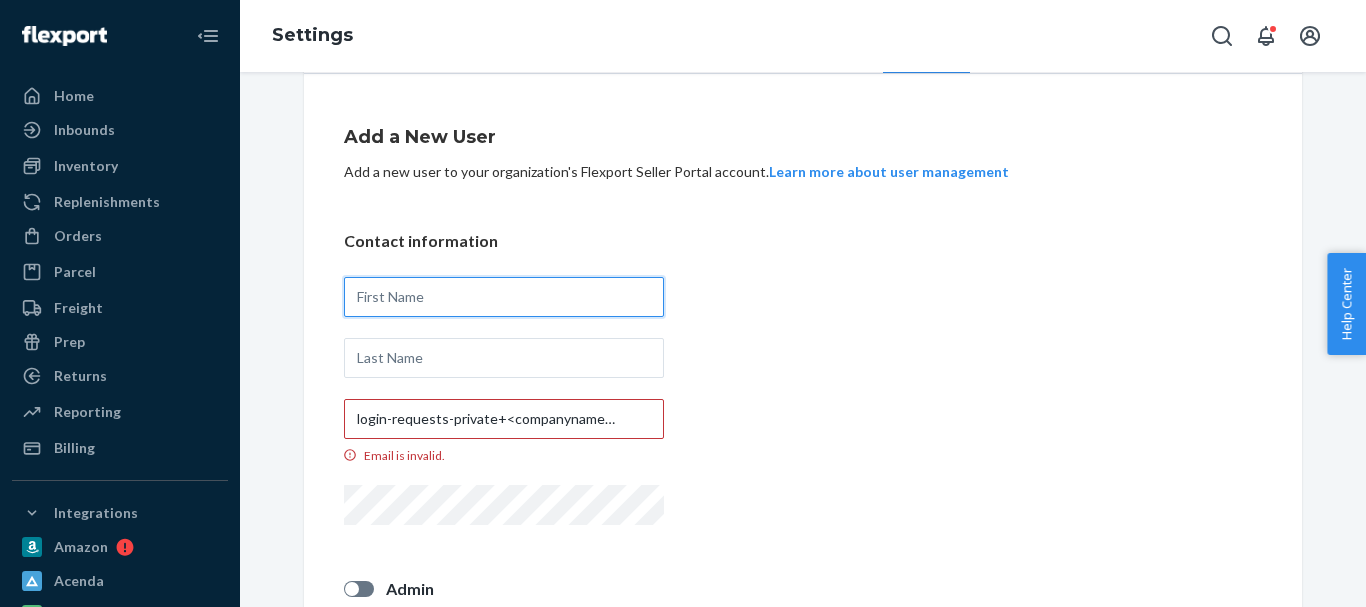 scroll, scrollTop: 0, scrollLeft: 0, axis: both 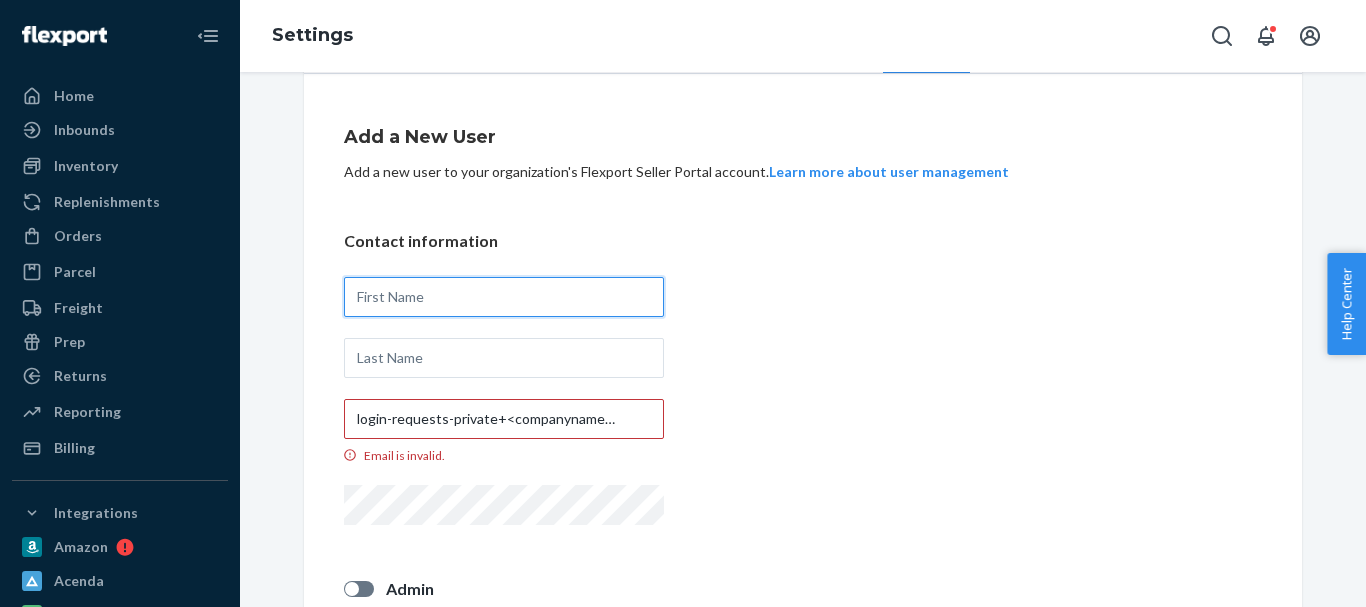 type 